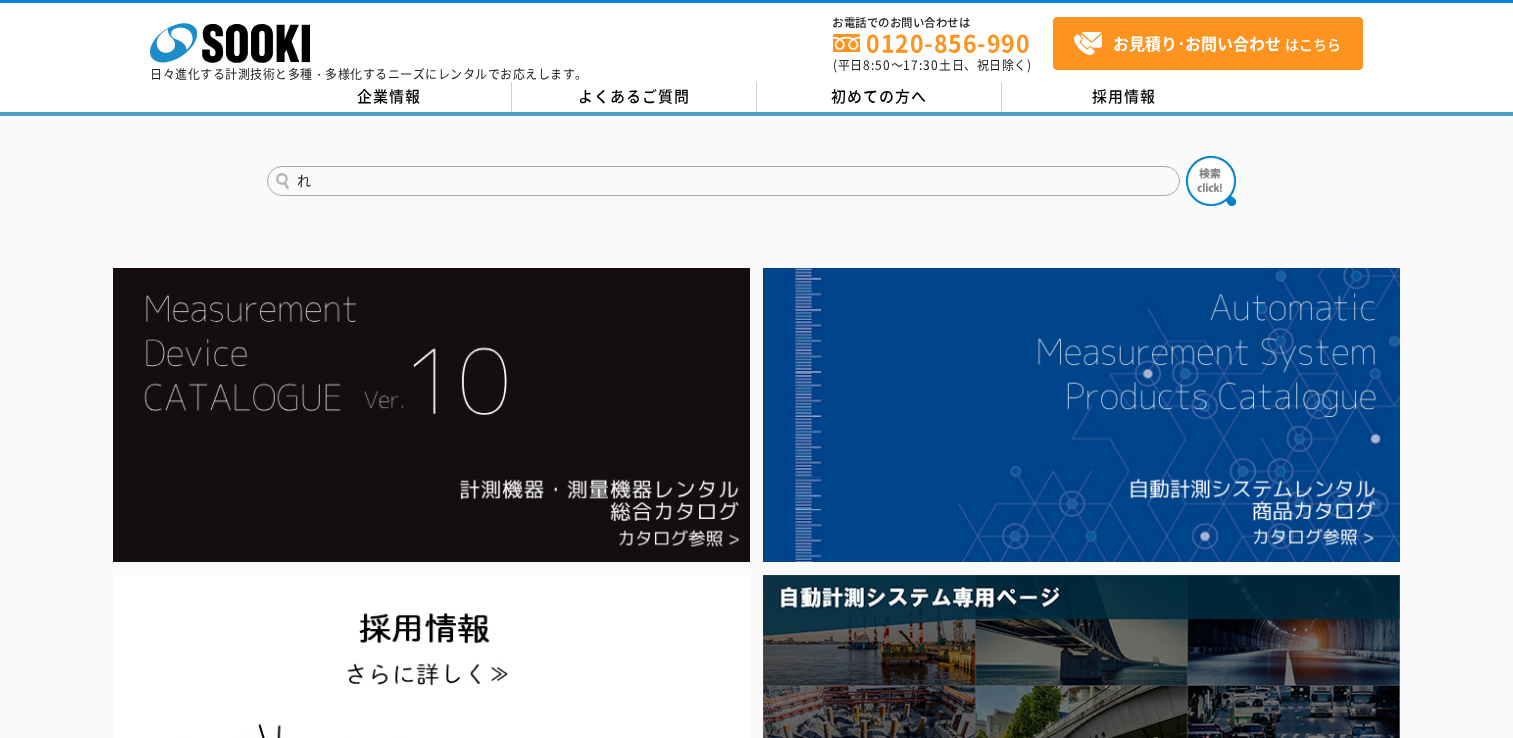 scroll, scrollTop: 0, scrollLeft: 0, axis: both 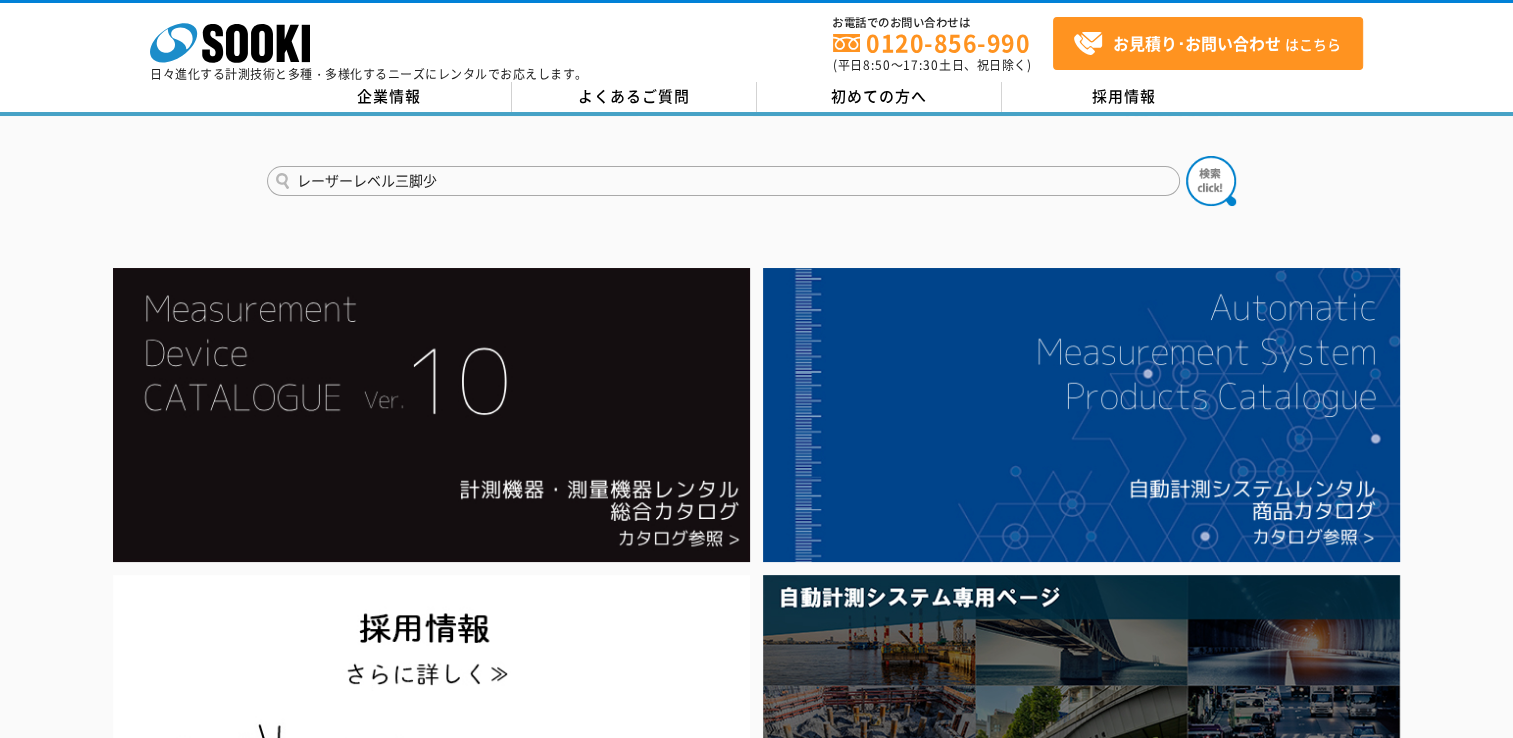 type on "レーザーレベル三脚少" 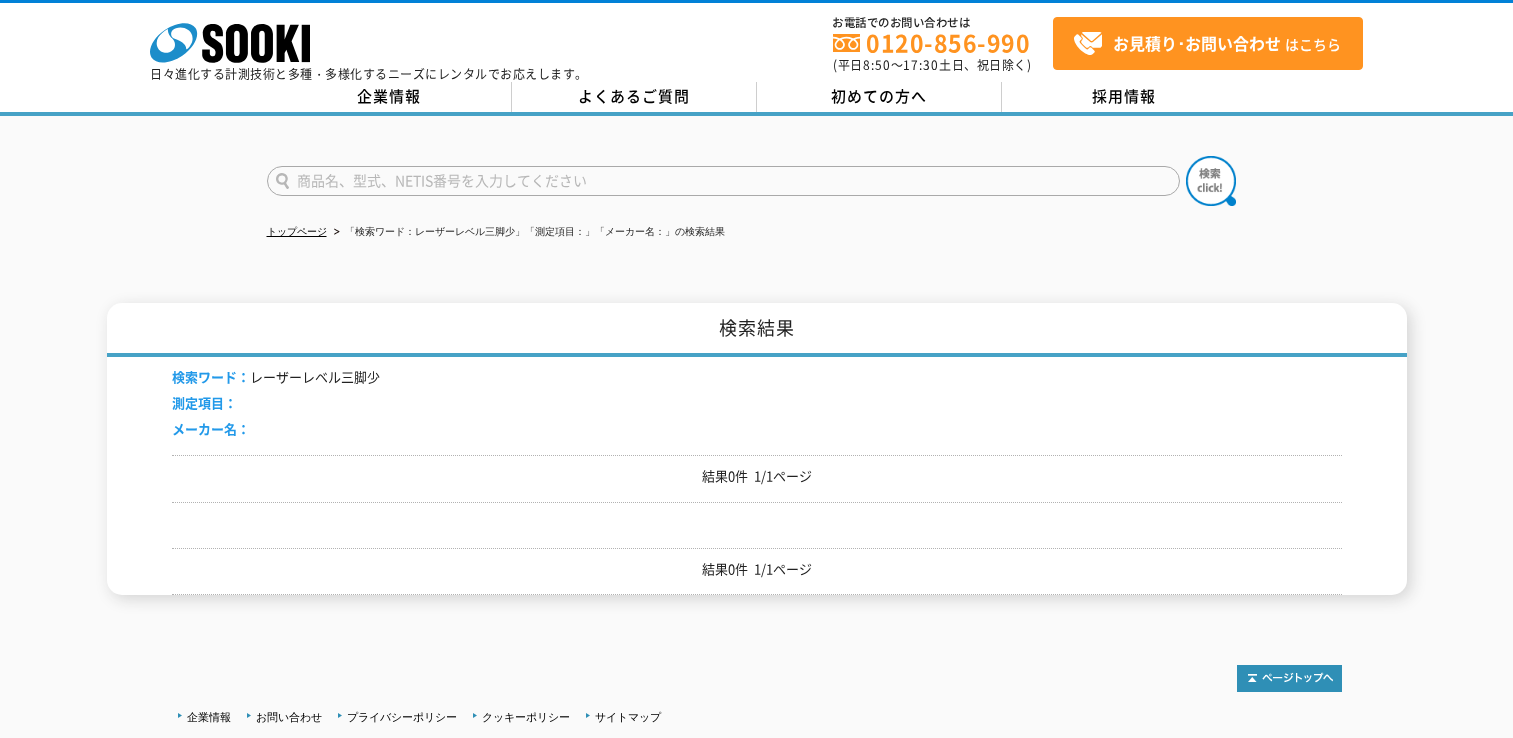 scroll, scrollTop: 0, scrollLeft: 0, axis: both 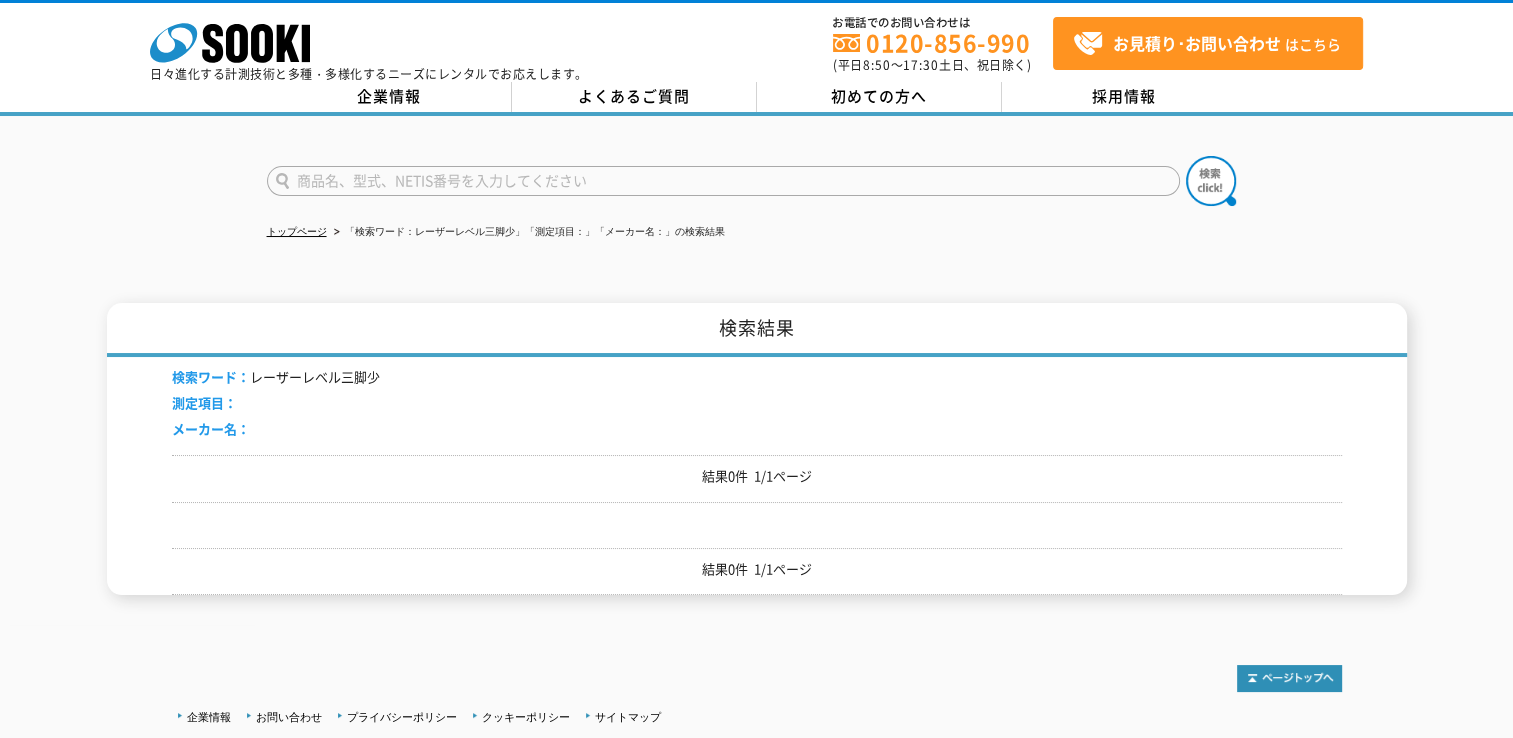 click at bounding box center [723, 181] 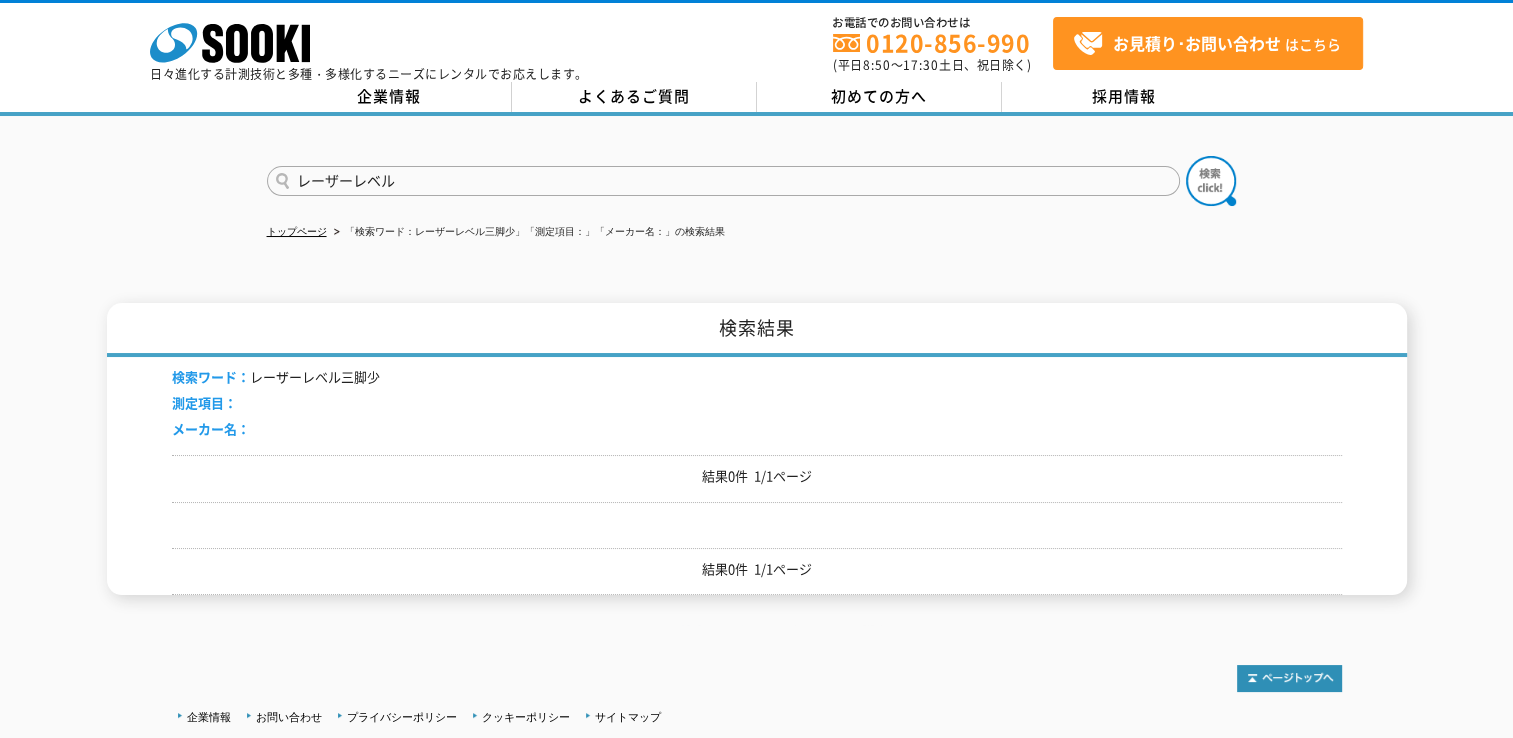type on "レーザーレベル" 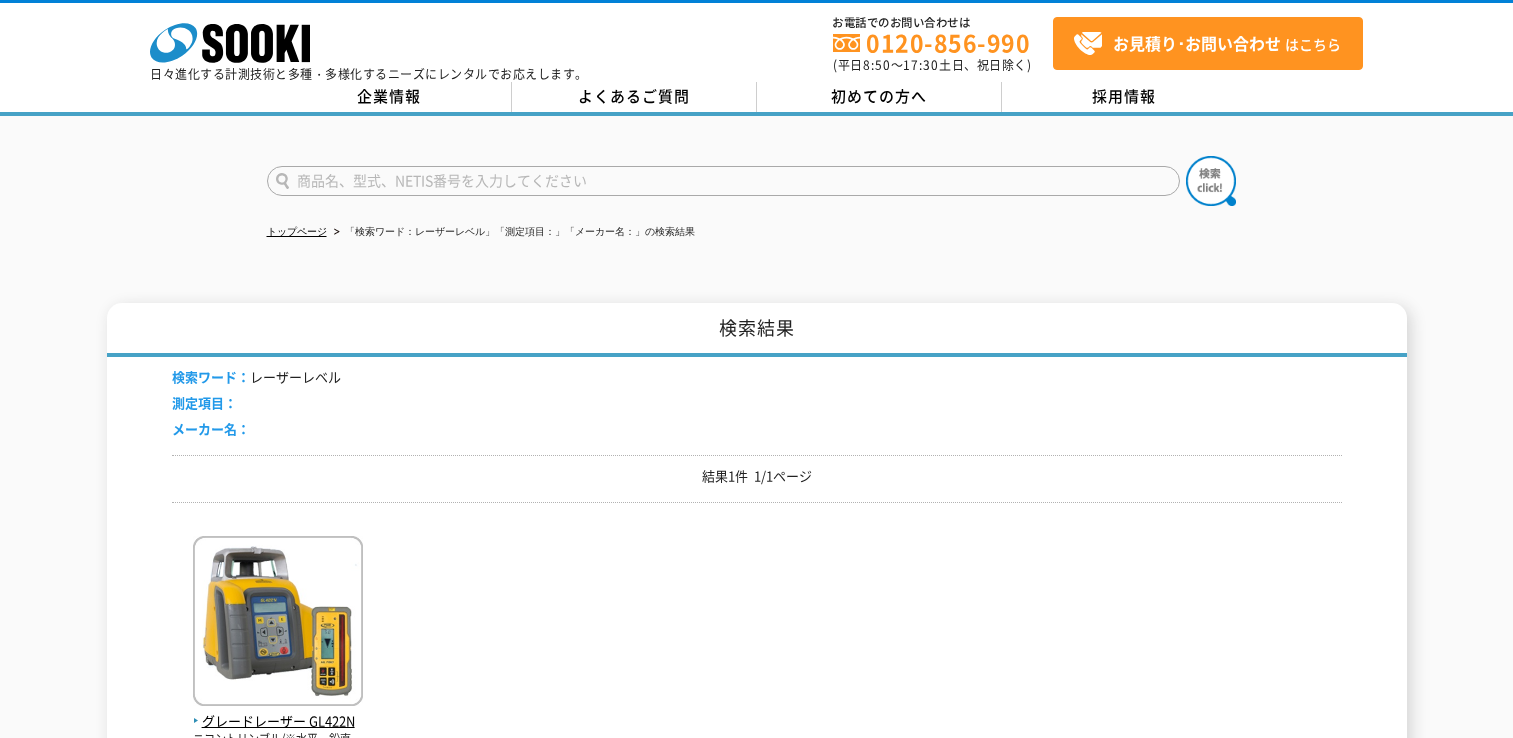 scroll, scrollTop: 0, scrollLeft: 0, axis: both 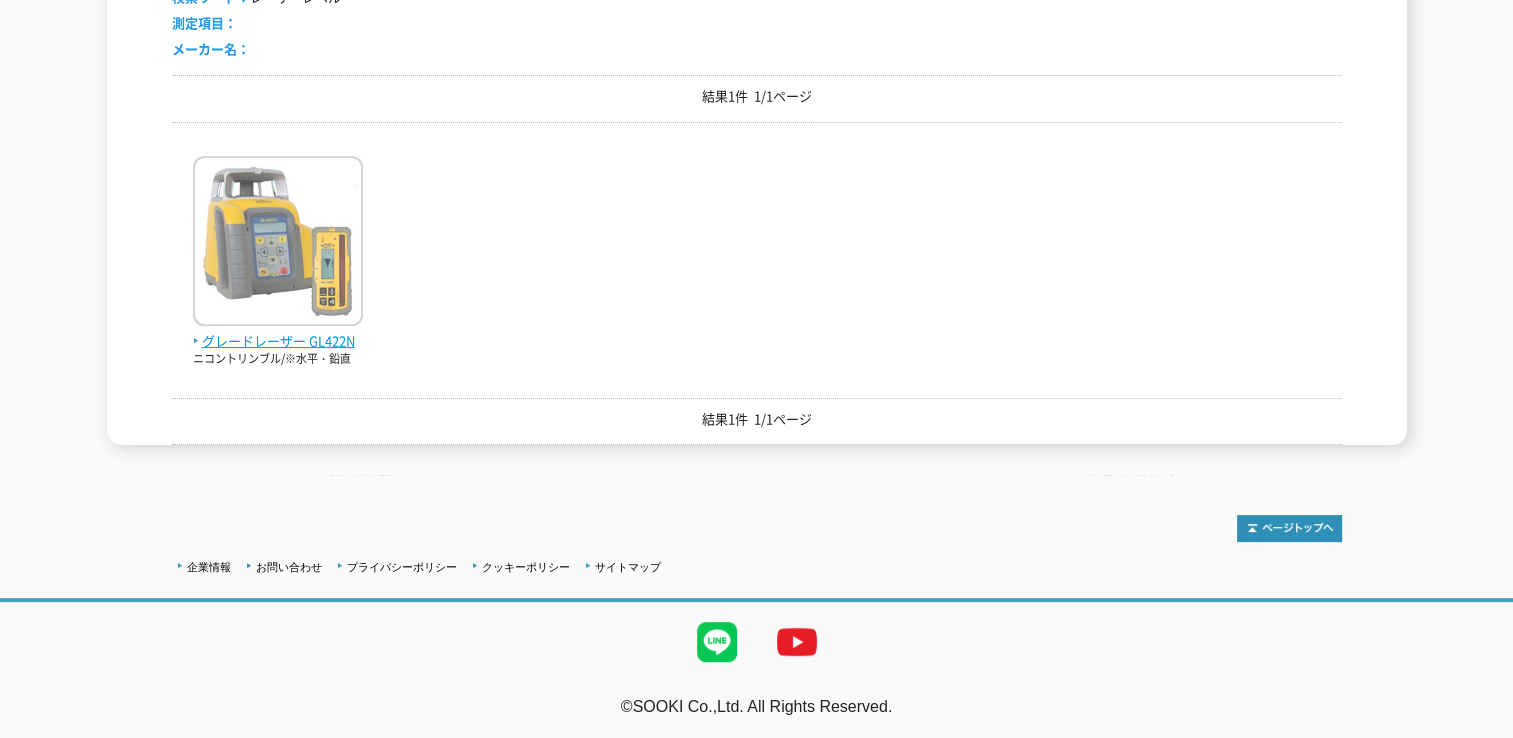 click at bounding box center [278, 243] 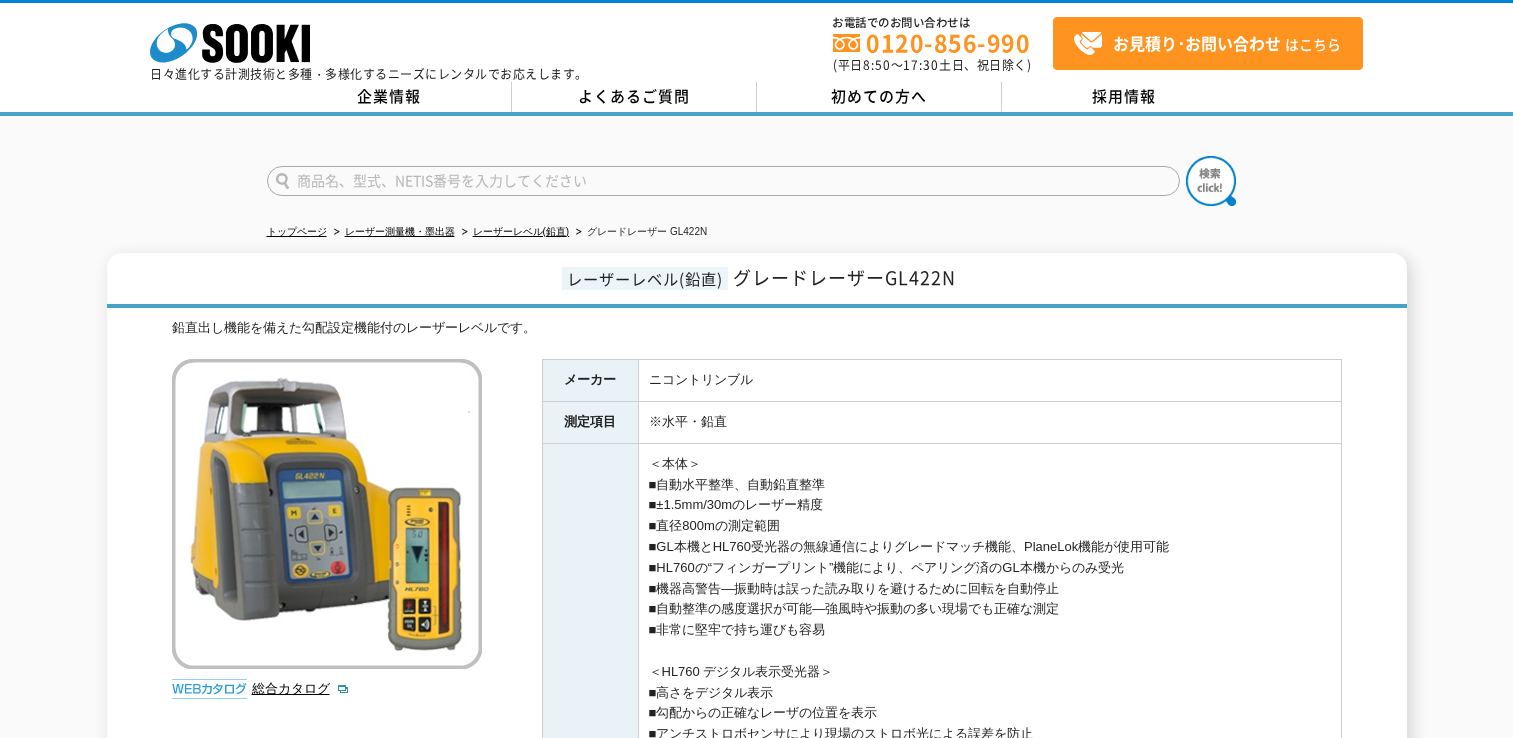 scroll, scrollTop: 0, scrollLeft: 0, axis: both 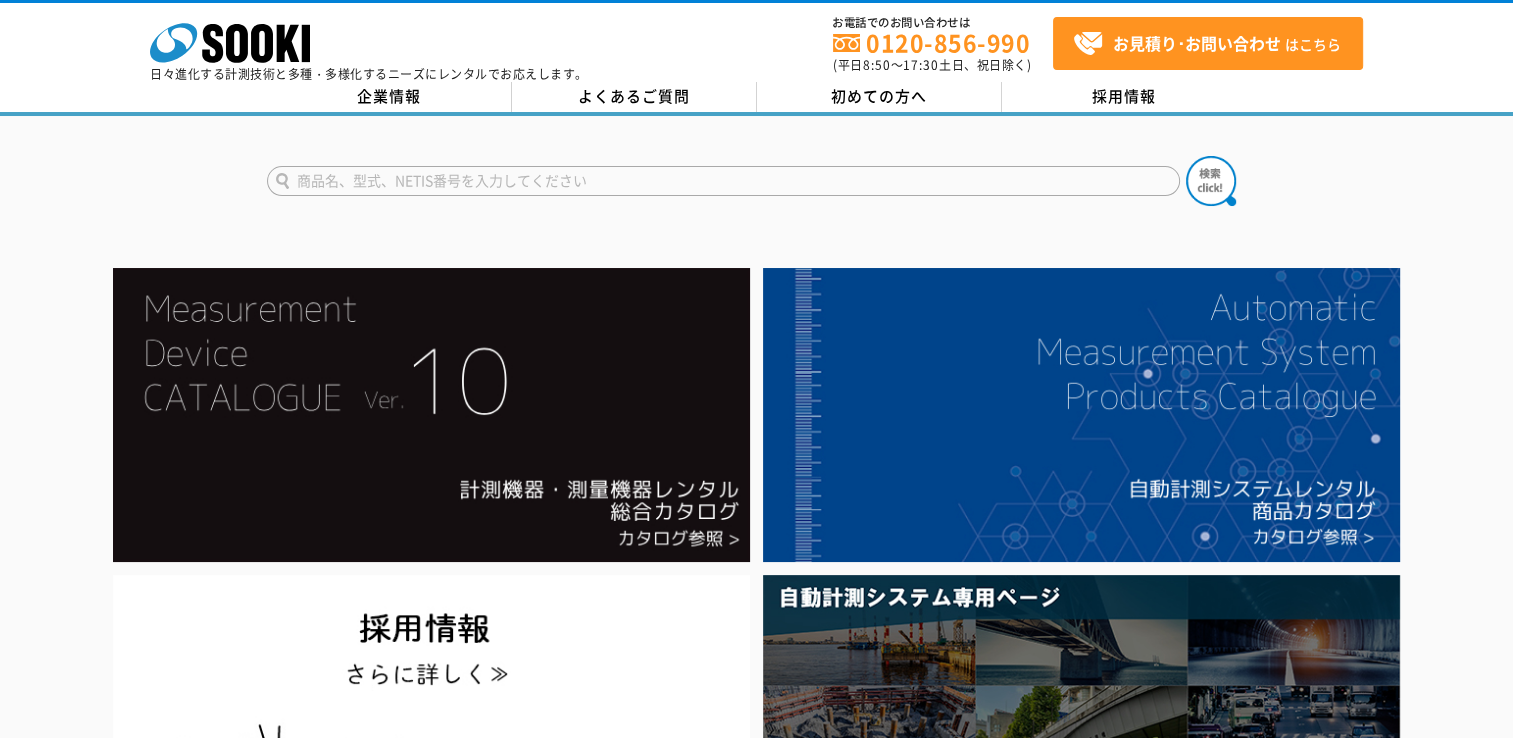 click at bounding box center [723, 181] 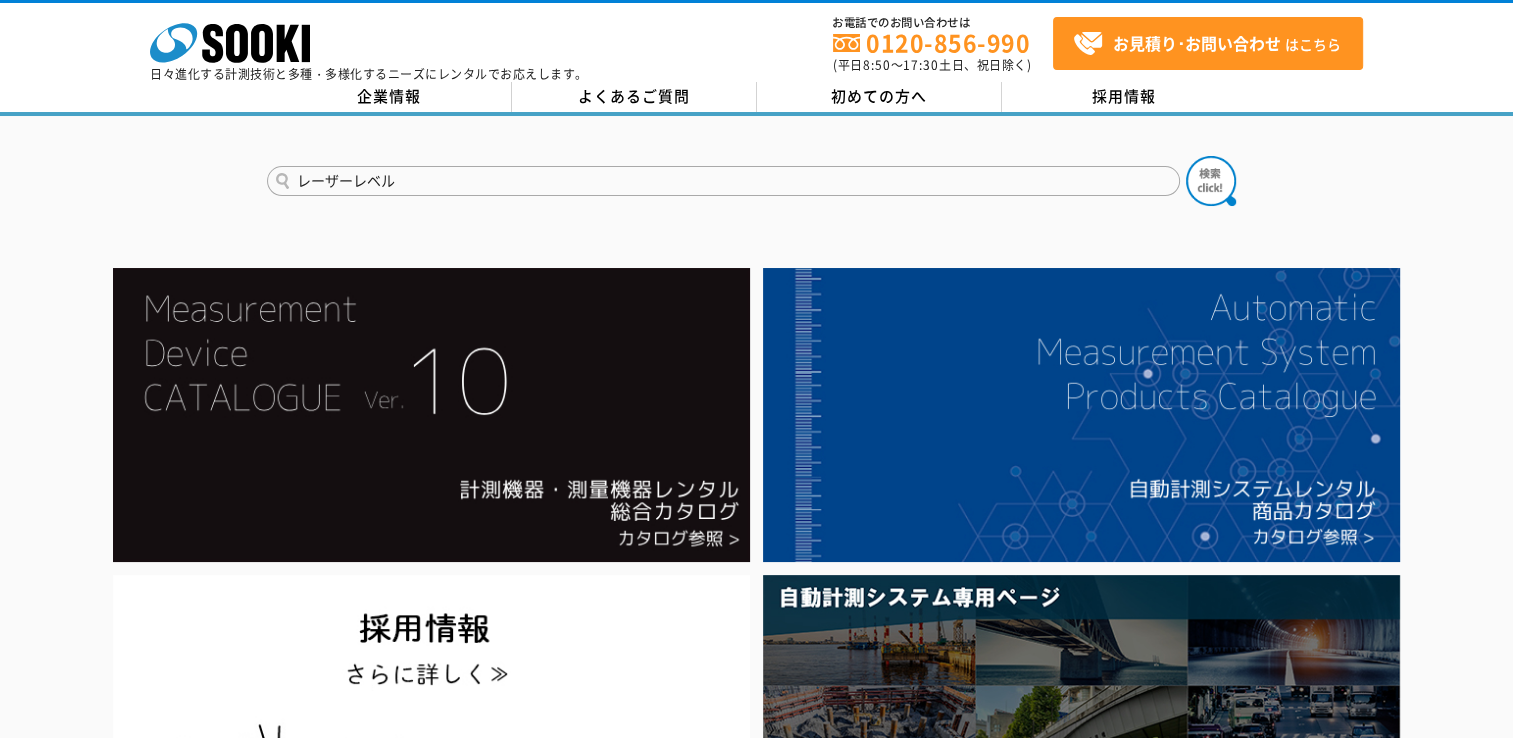 type on "レーザーレベル" 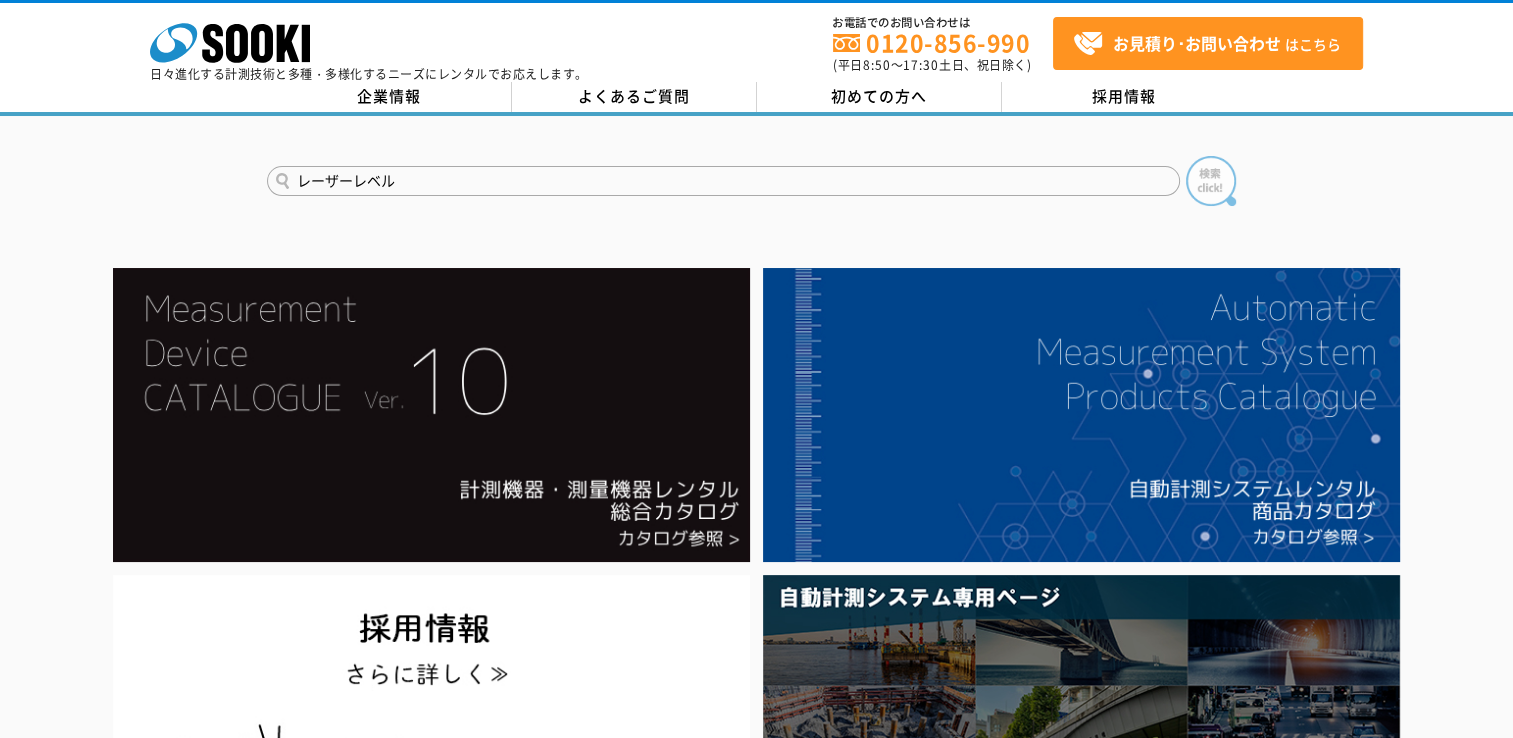 click at bounding box center [1211, 181] 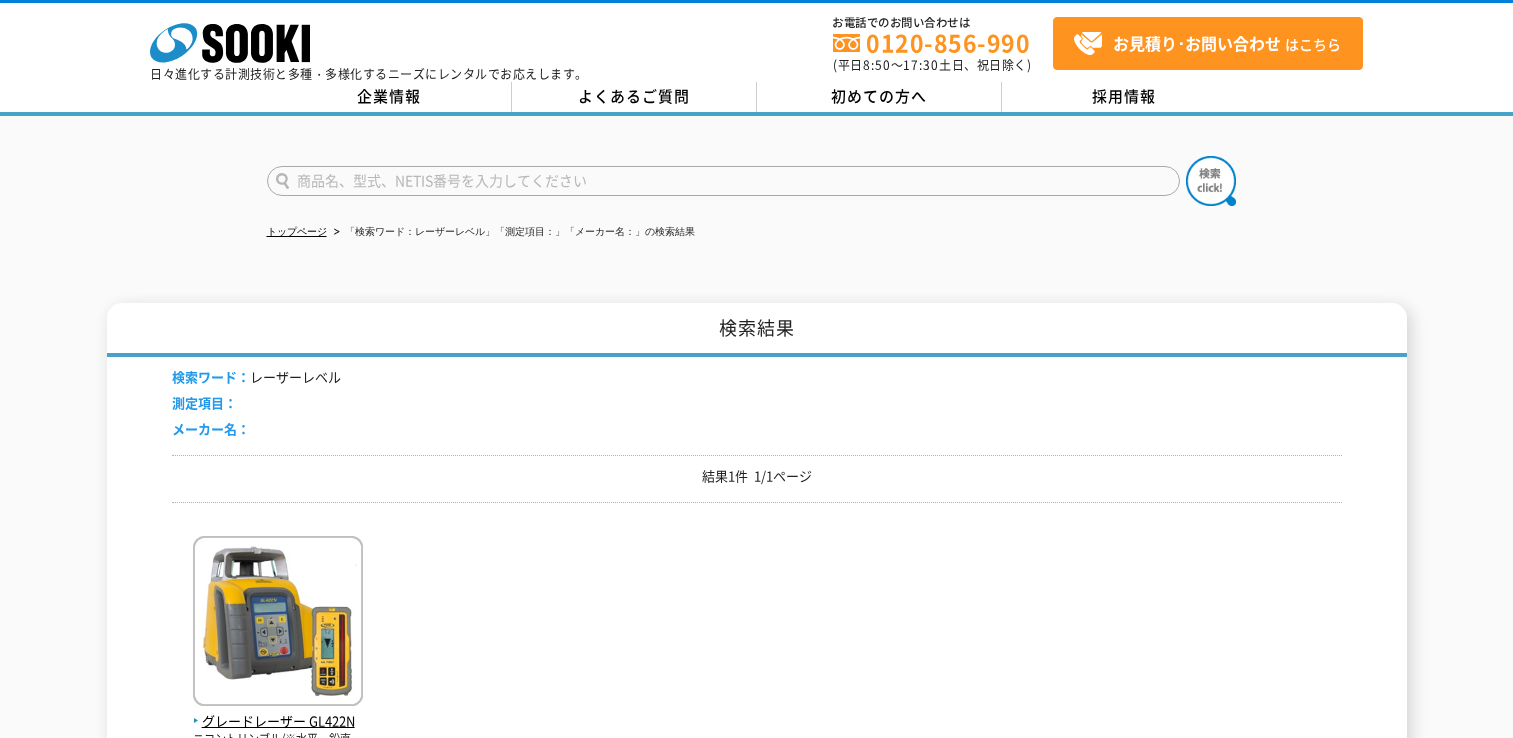 scroll, scrollTop: 0, scrollLeft: 0, axis: both 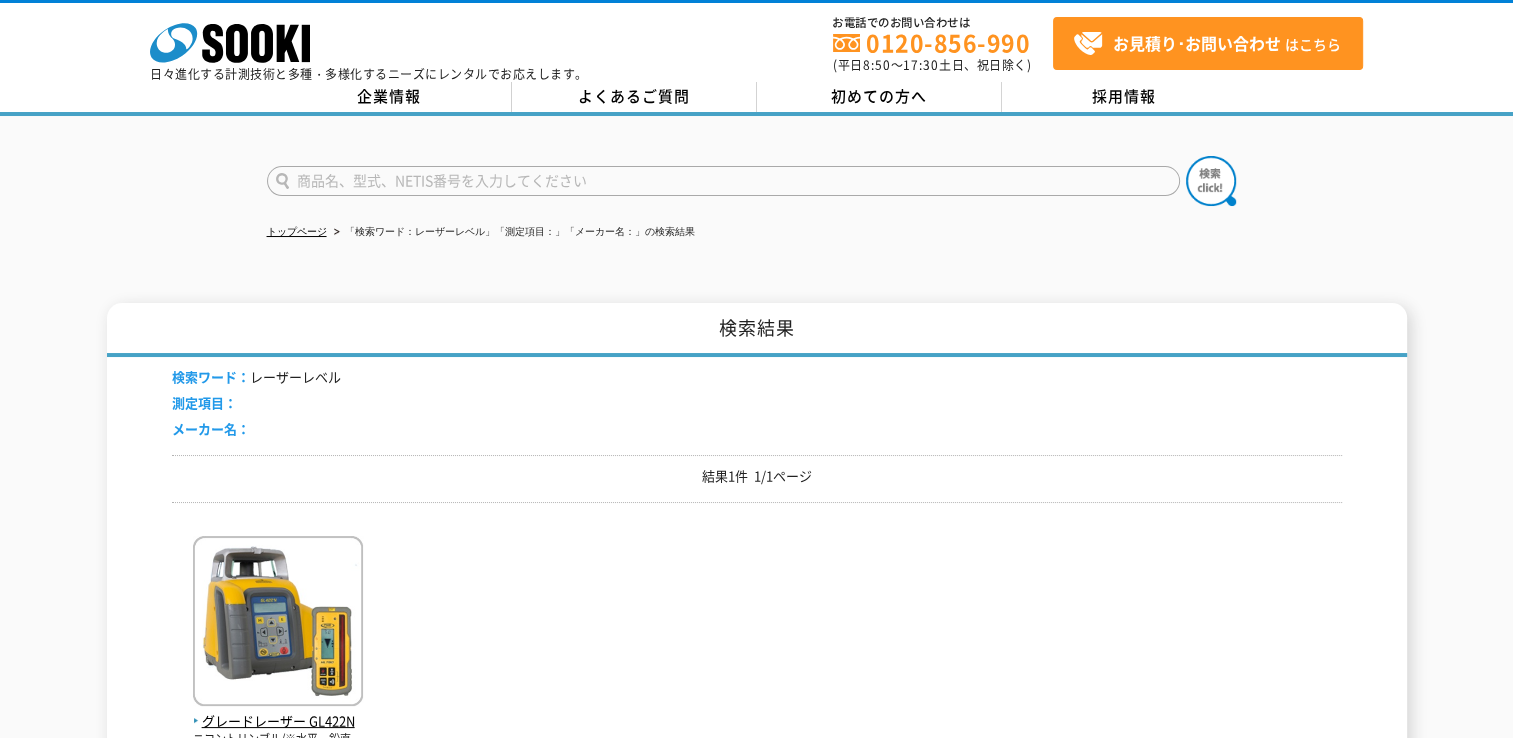 click at bounding box center (723, 181) 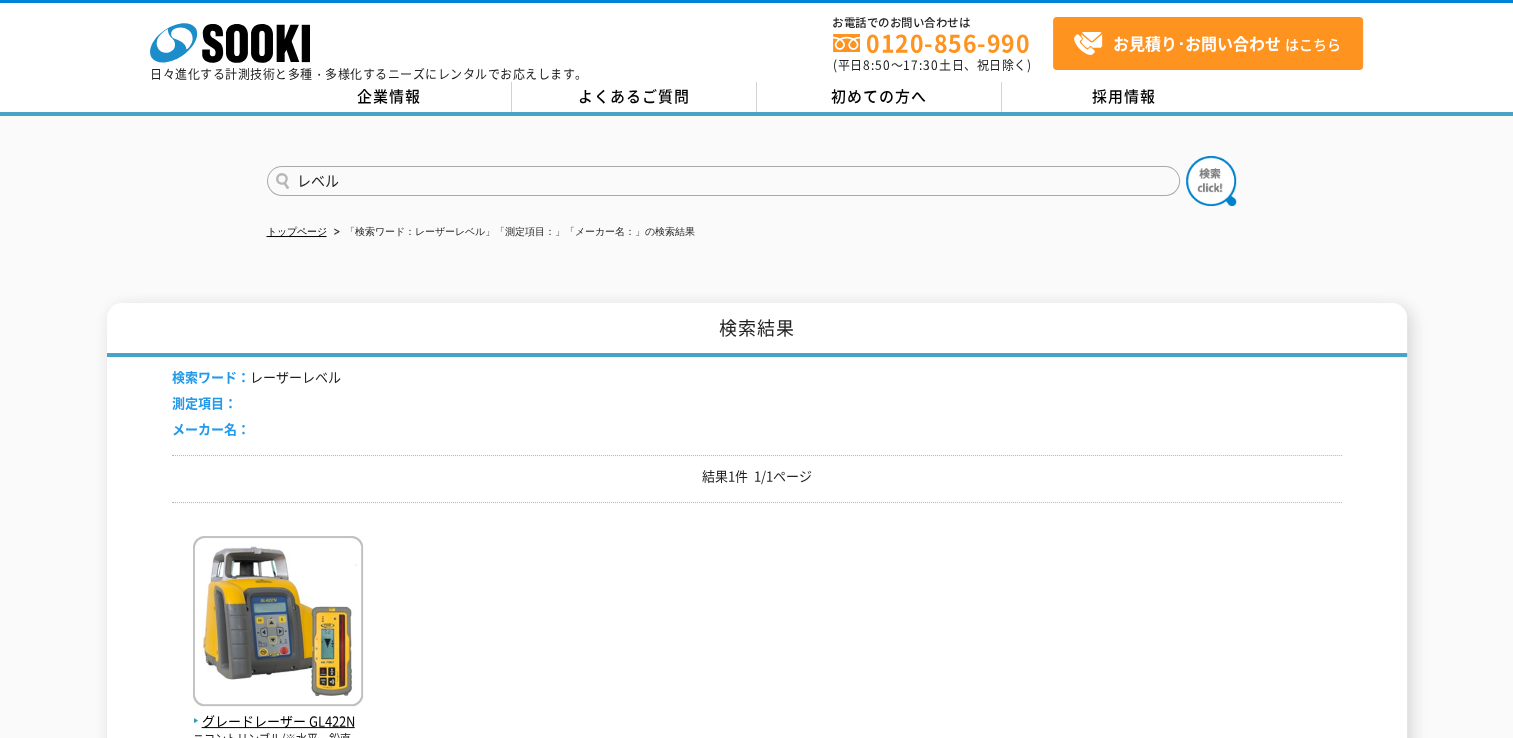 click on "レベル" at bounding box center (723, 181) 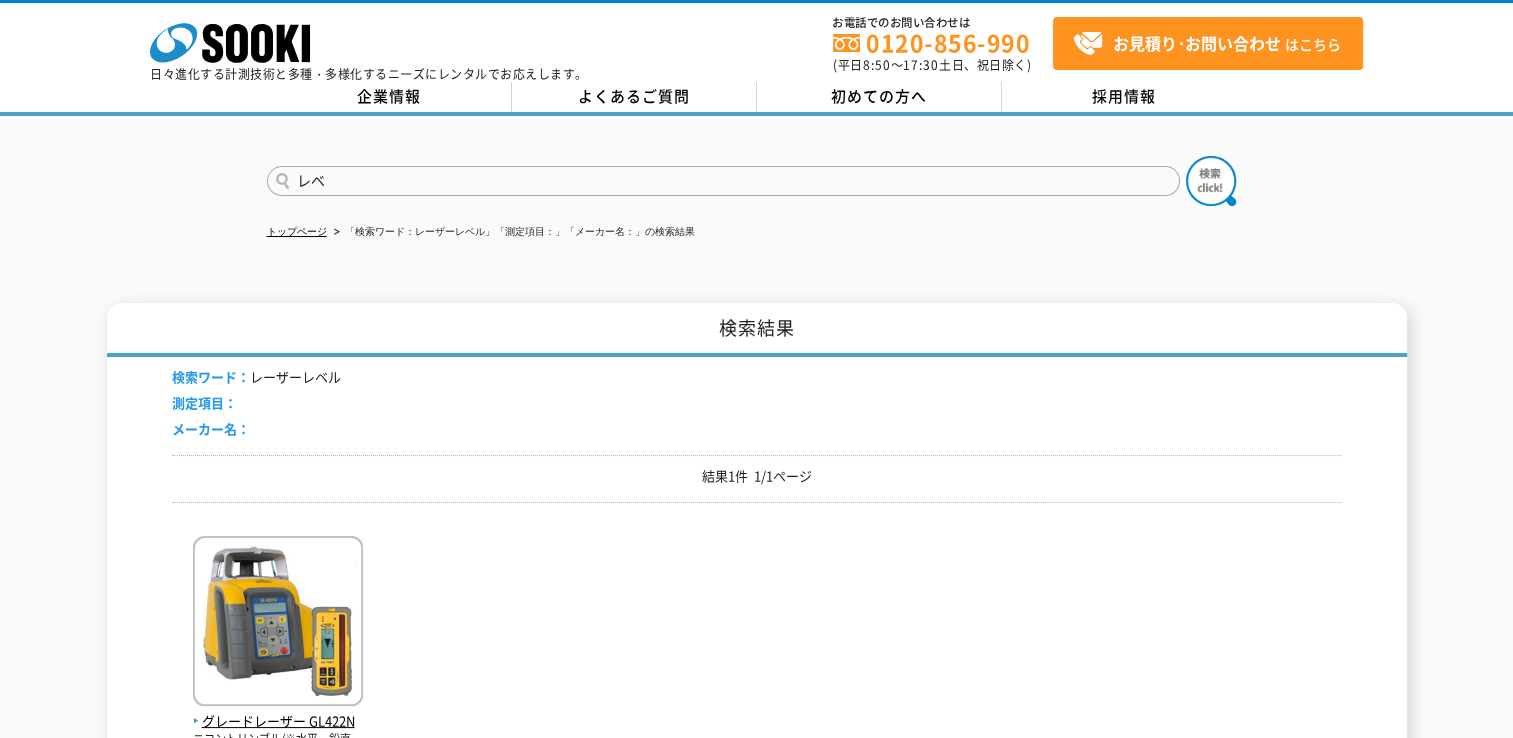 type on "レ" 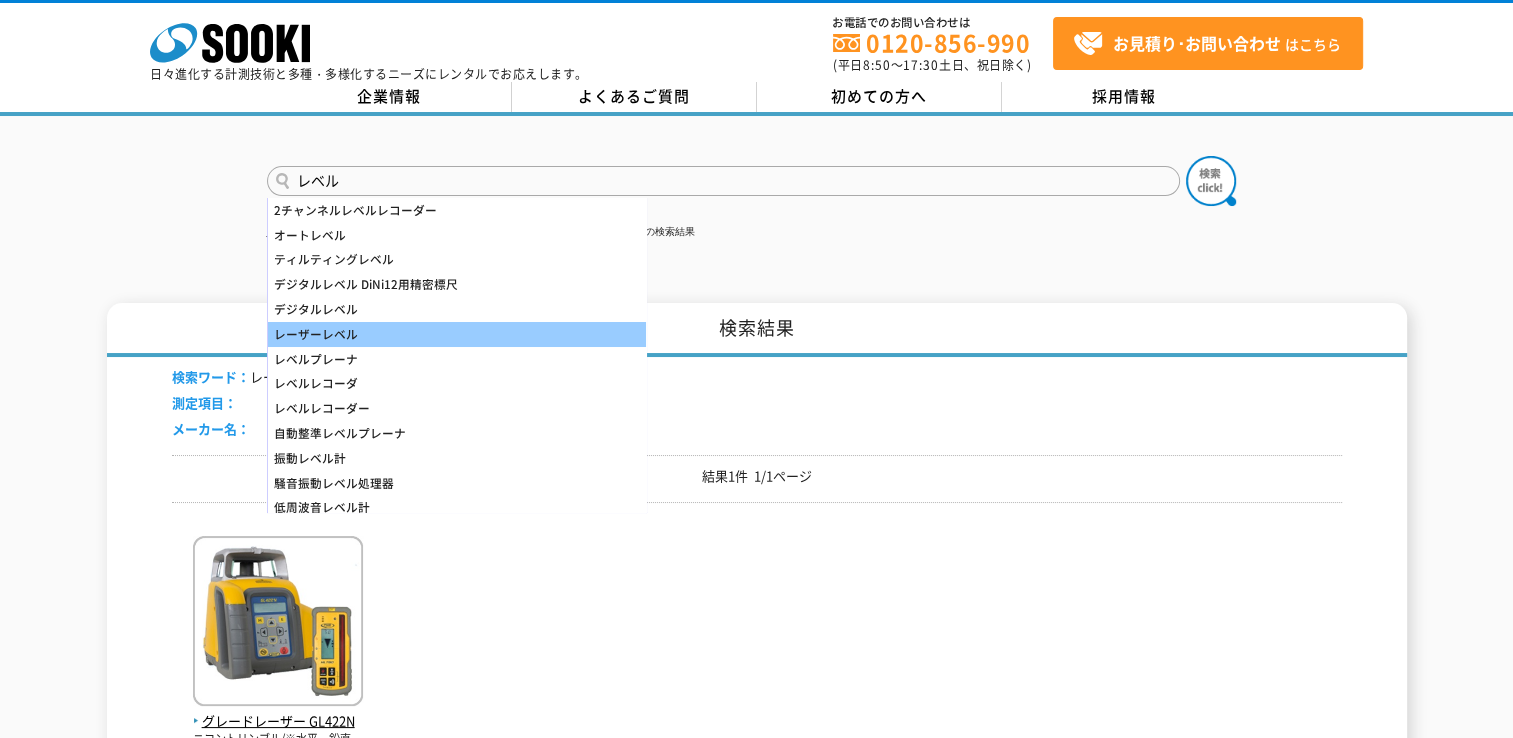click on "レーザーレベル" at bounding box center [457, 334] 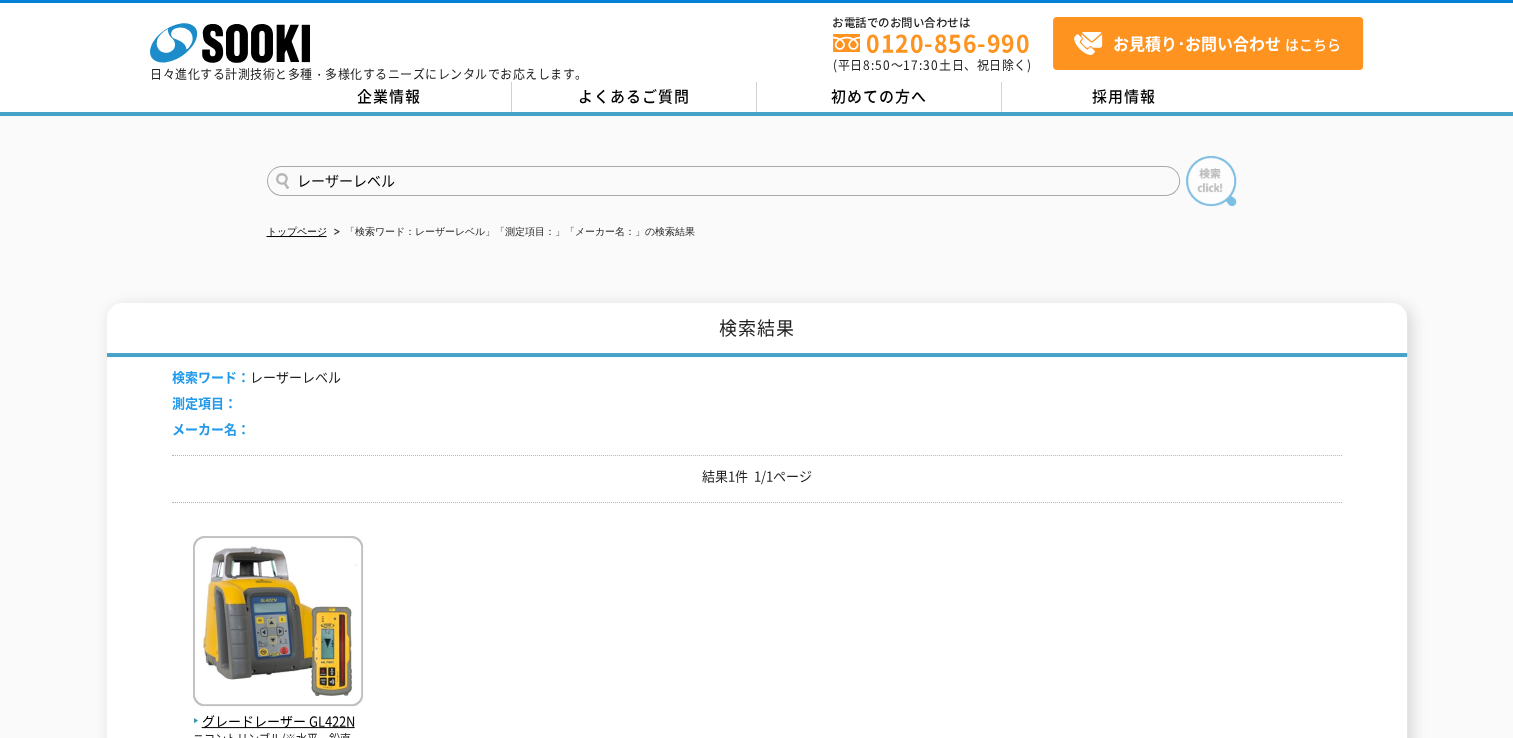 click at bounding box center [1211, 181] 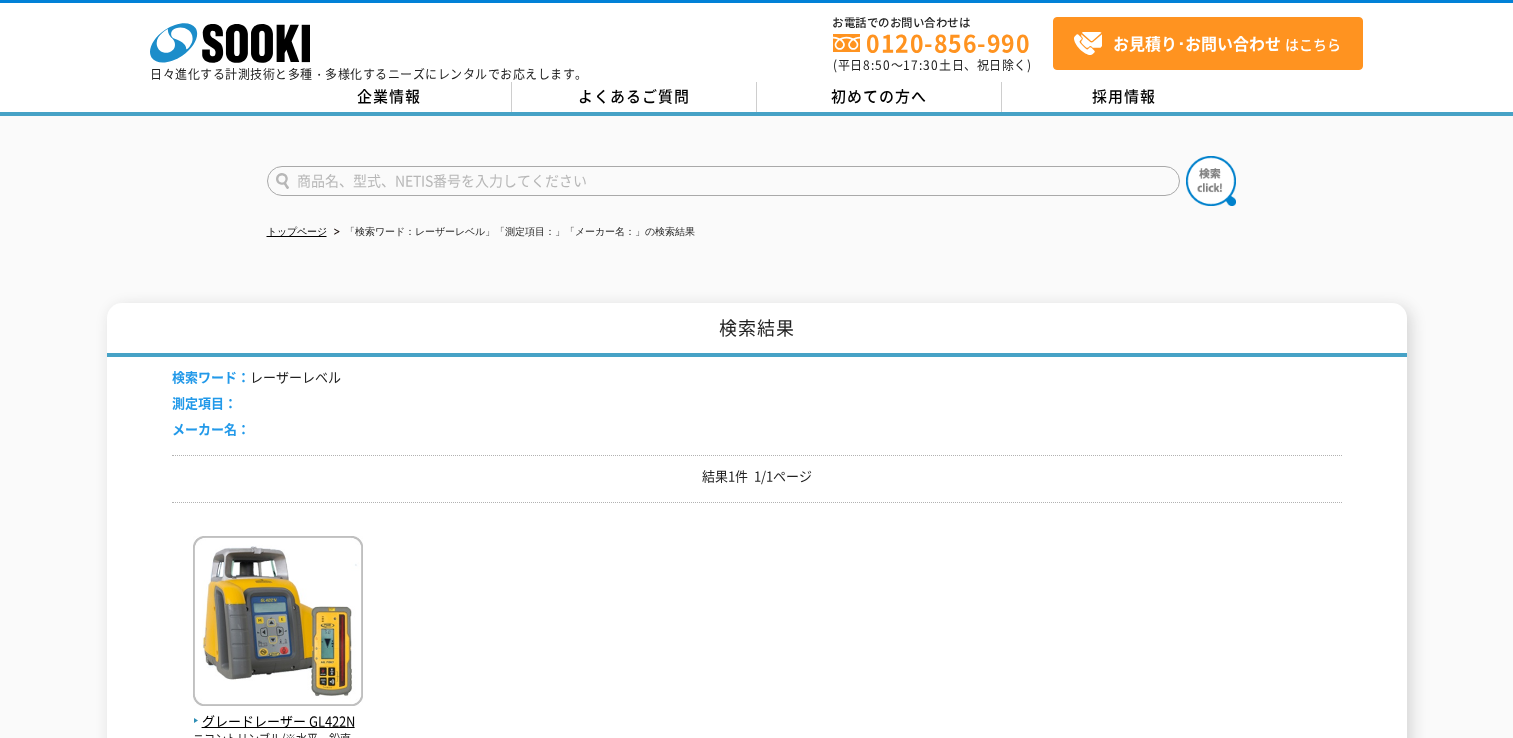 scroll, scrollTop: 0, scrollLeft: 0, axis: both 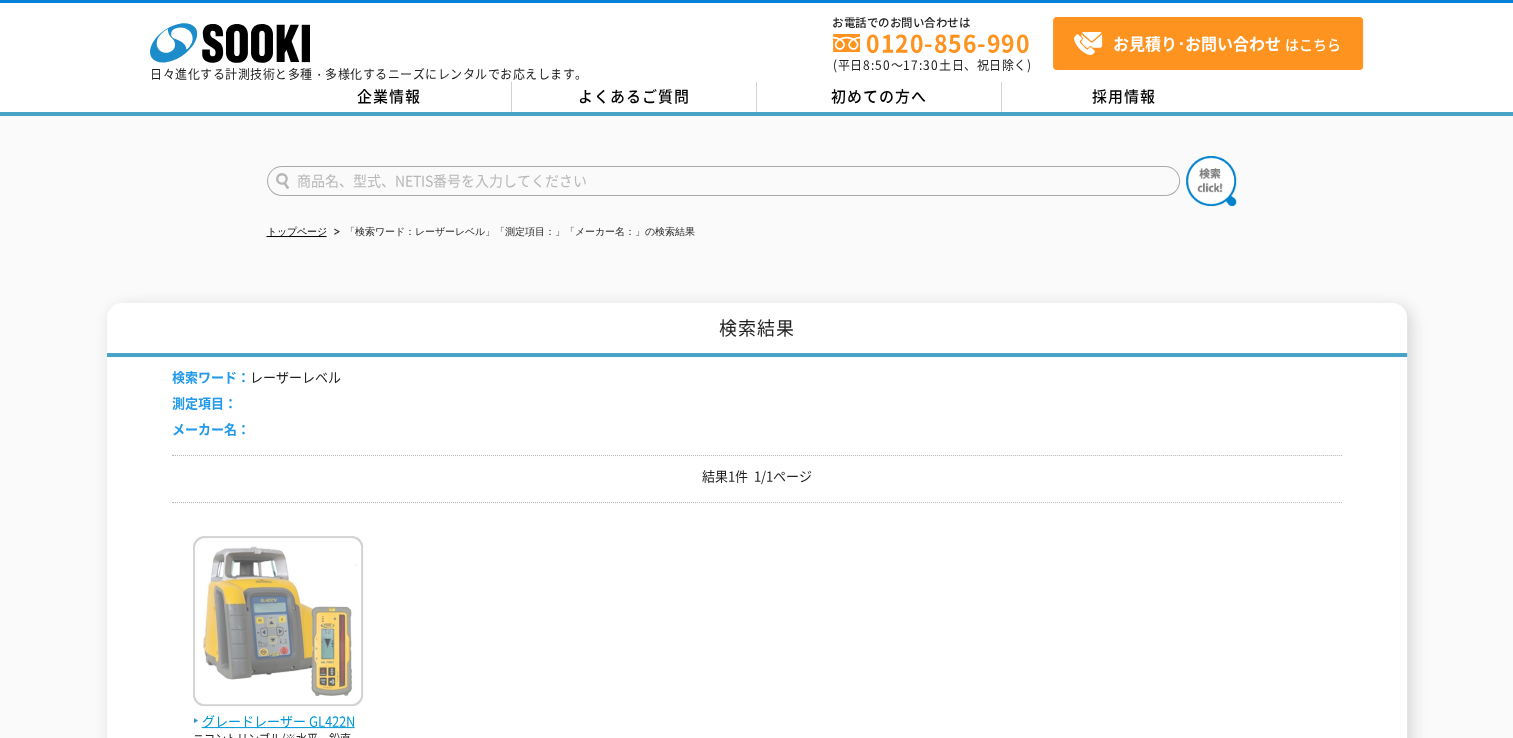 click at bounding box center (278, 623) 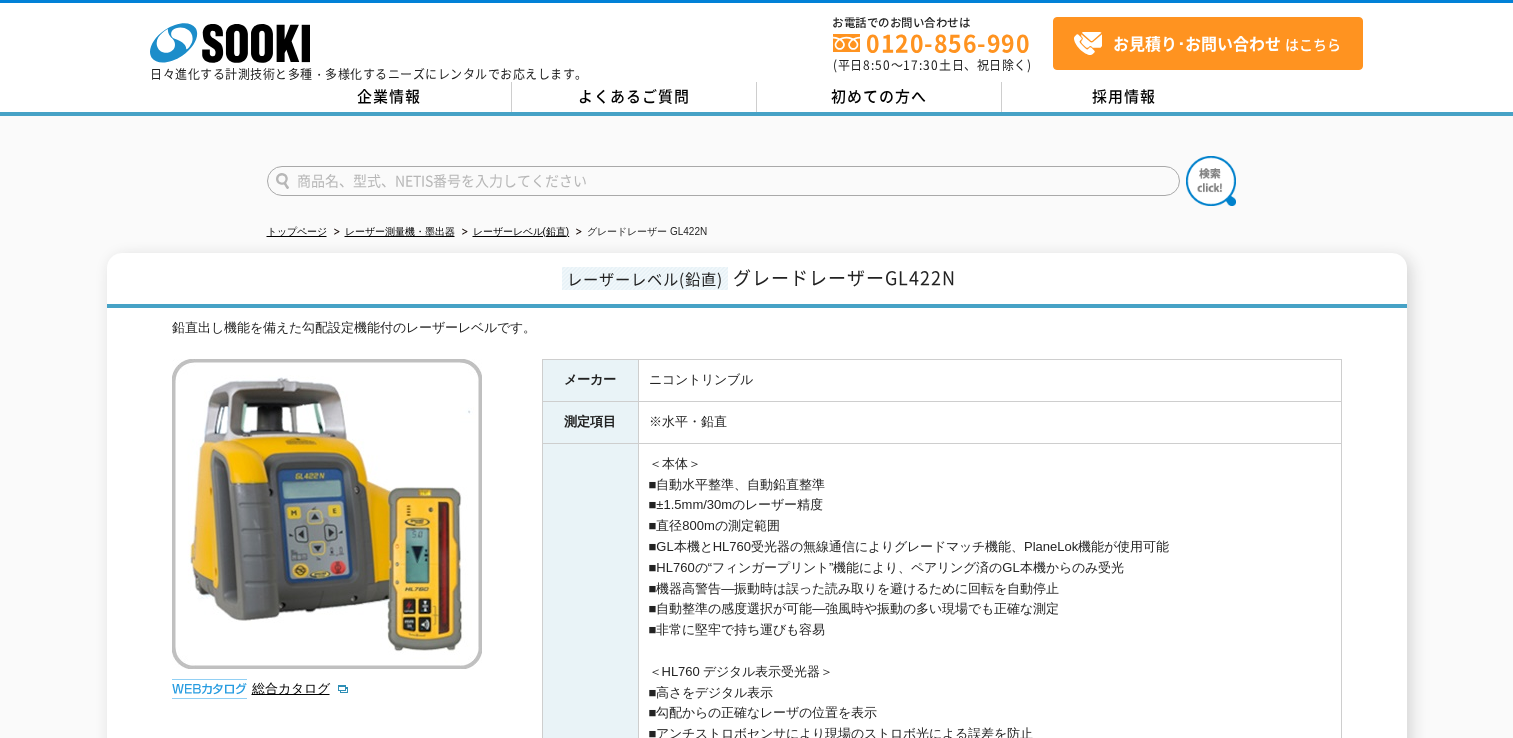 scroll, scrollTop: 0, scrollLeft: 0, axis: both 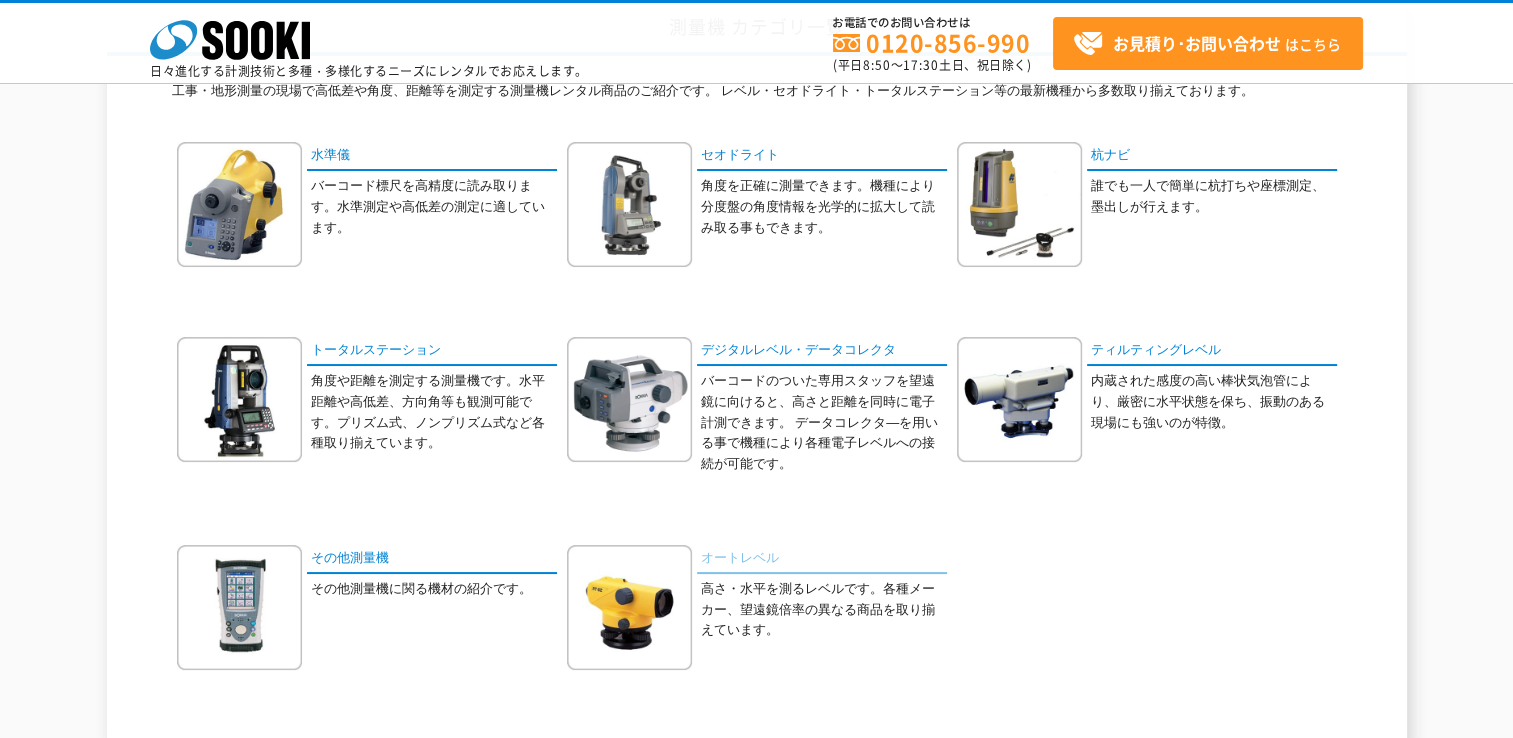 click on "オートレベル" at bounding box center [822, 559] 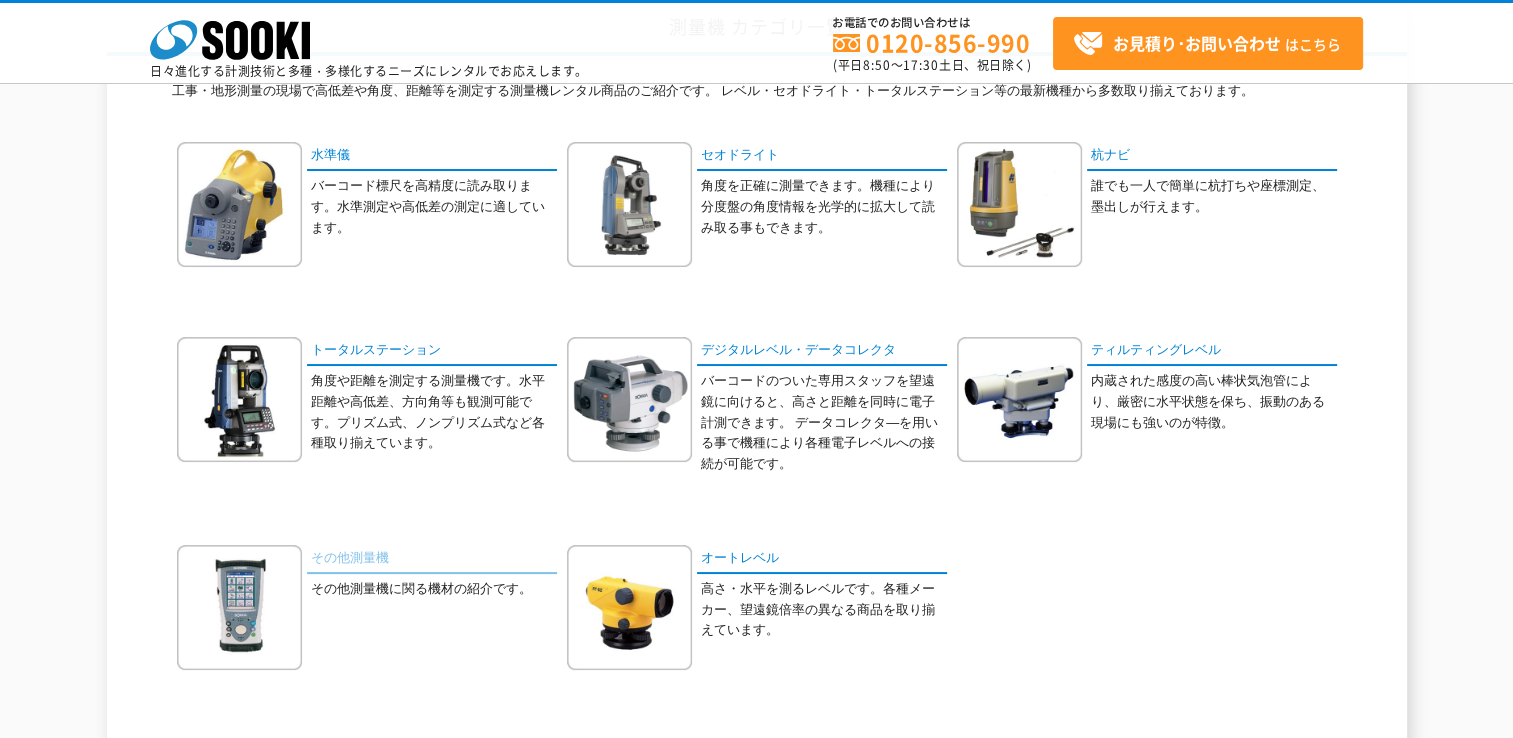 click on "その他測量機" at bounding box center [432, 559] 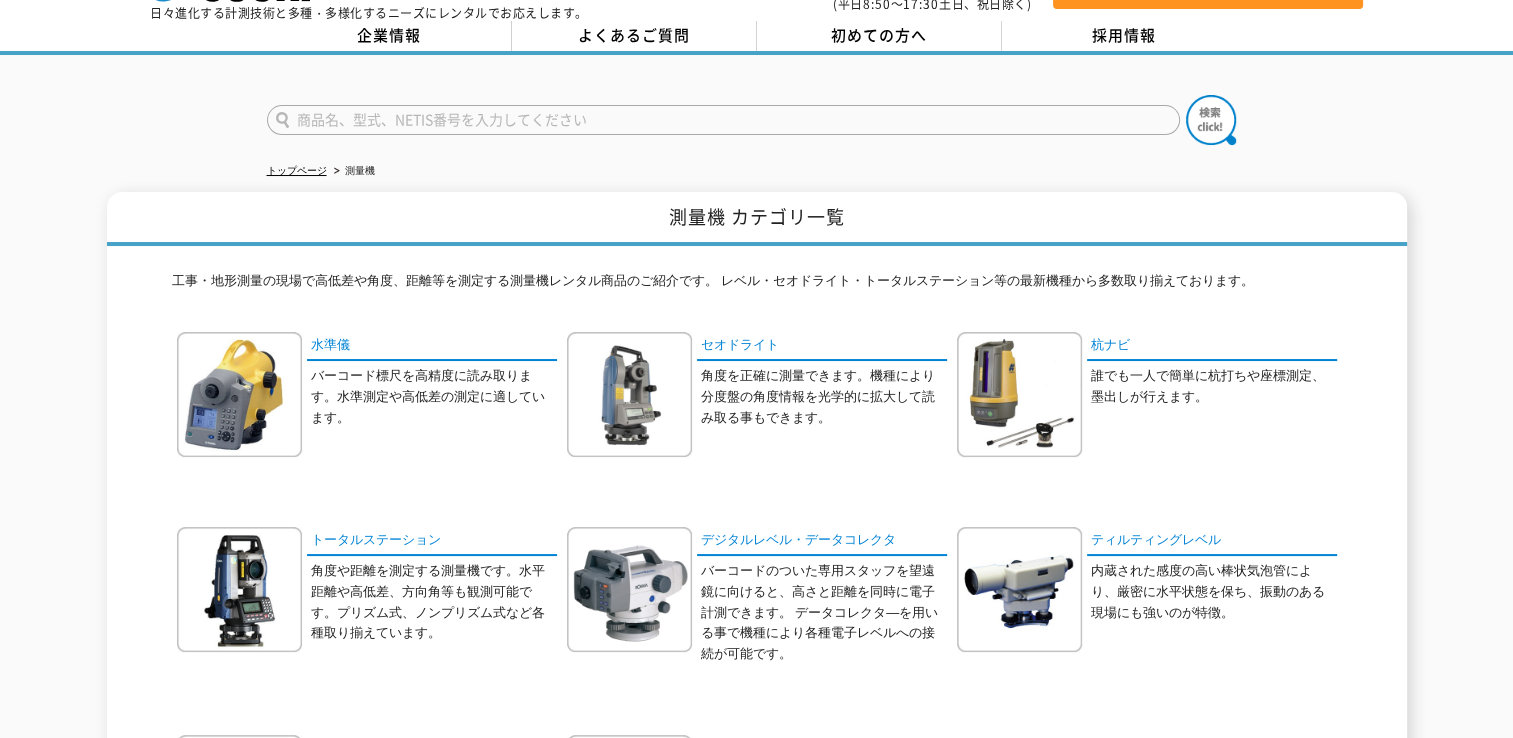 scroll, scrollTop: 0, scrollLeft: 0, axis: both 